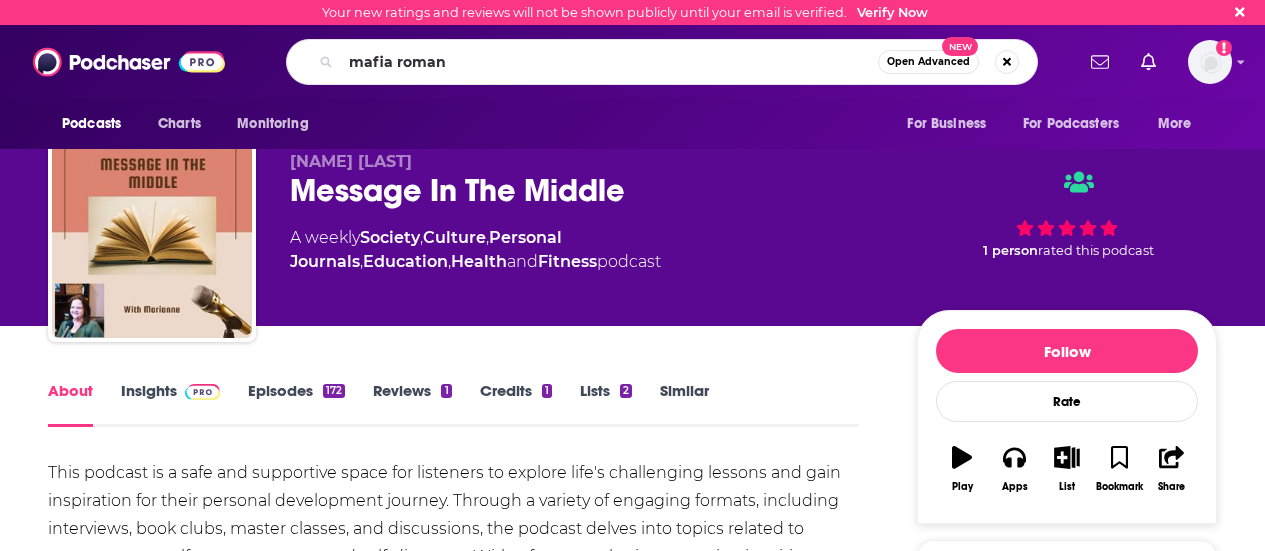 type on "mafia romanc" 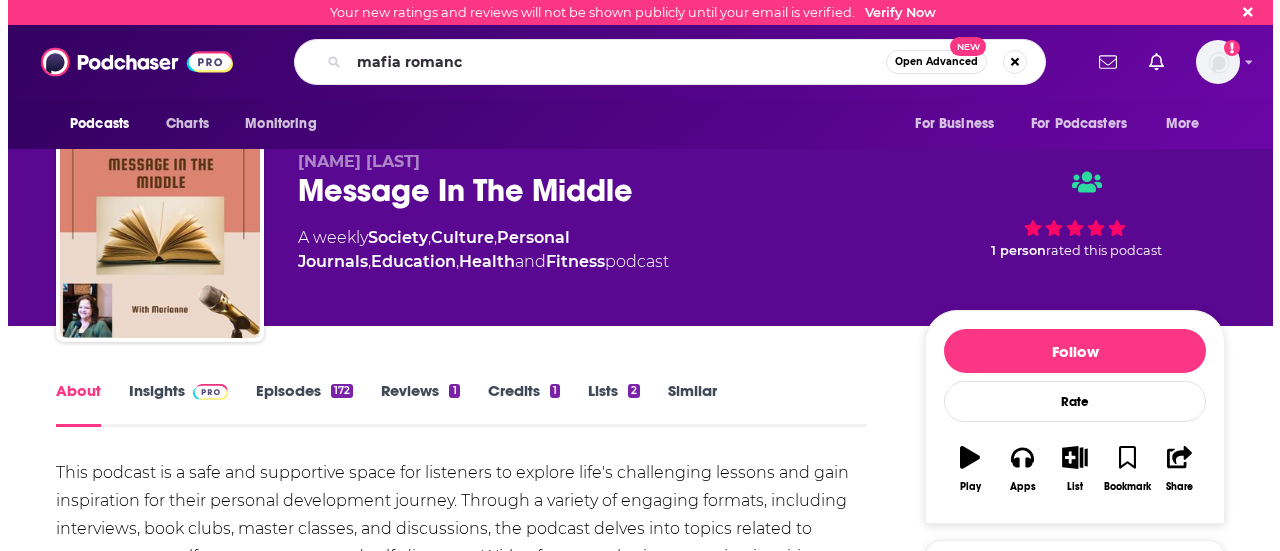 scroll, scrollTop: 0, scrollLeft: 0, axis: both 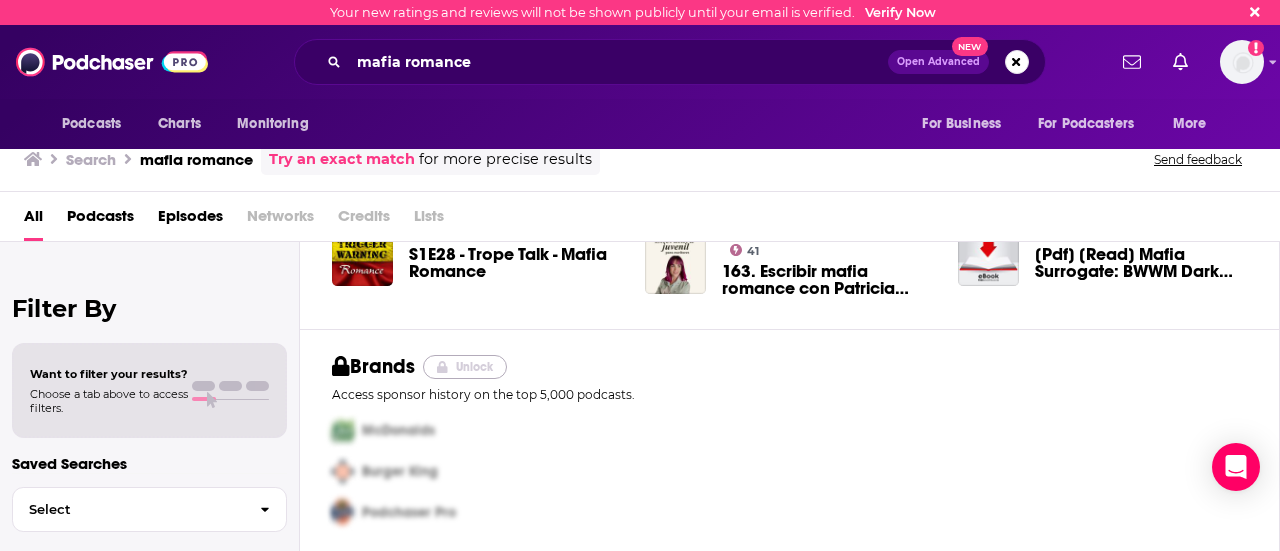 click on "Unlock" at bounding box center (465, 367) 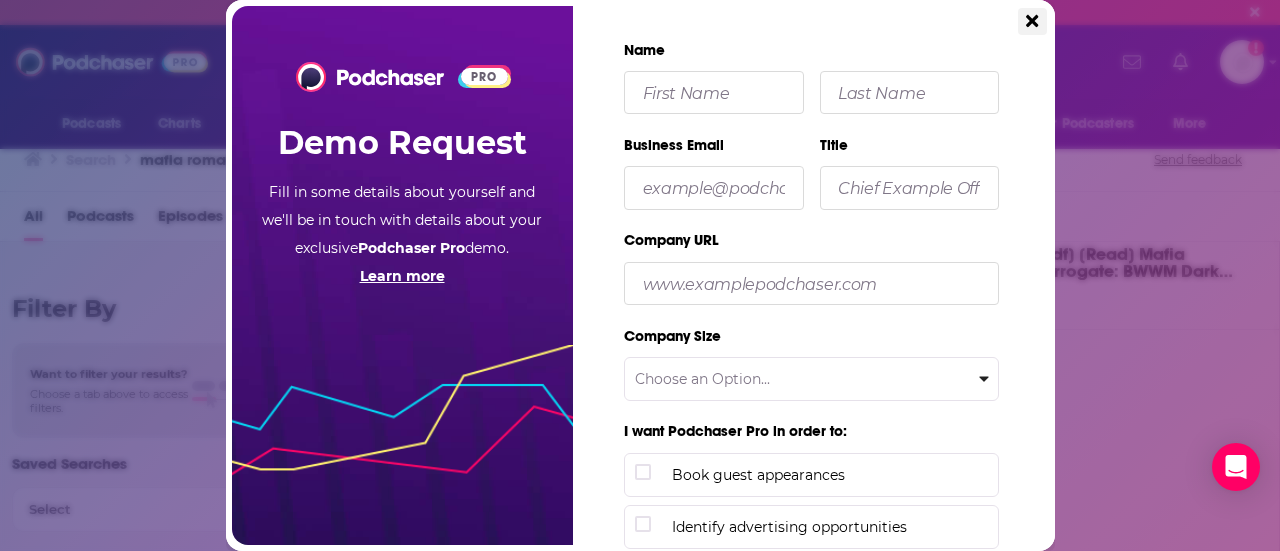 click at bounding box center [1032, 21] 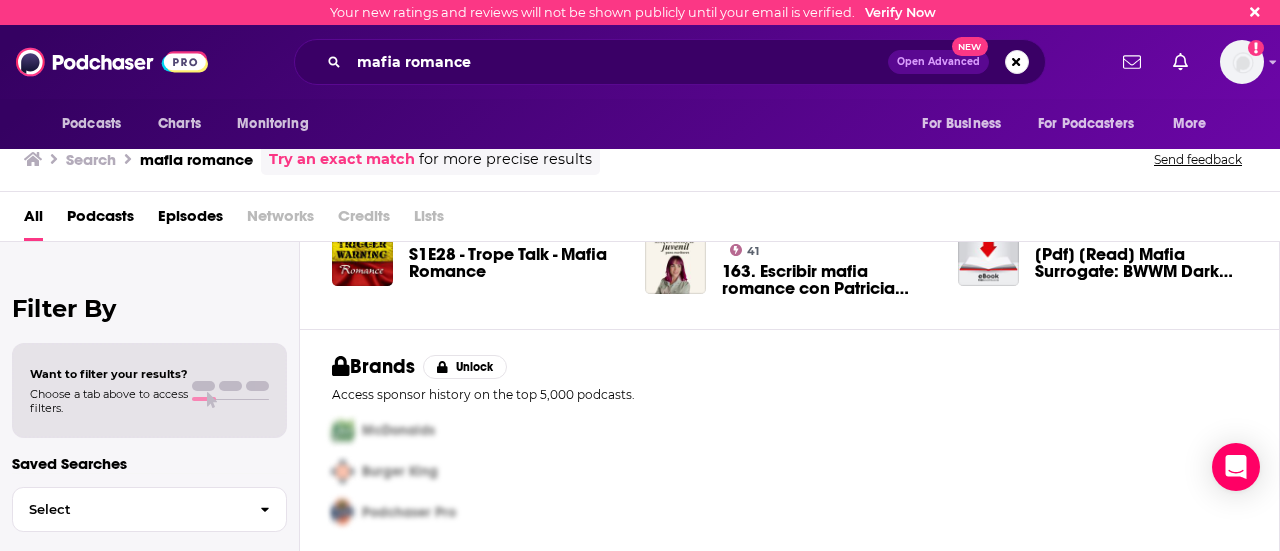 click on "Podcasts Charts Monitoring mafia romance Open Advanced New For Business For Podcasters More Email not verified" at bounding box center (640, 62) 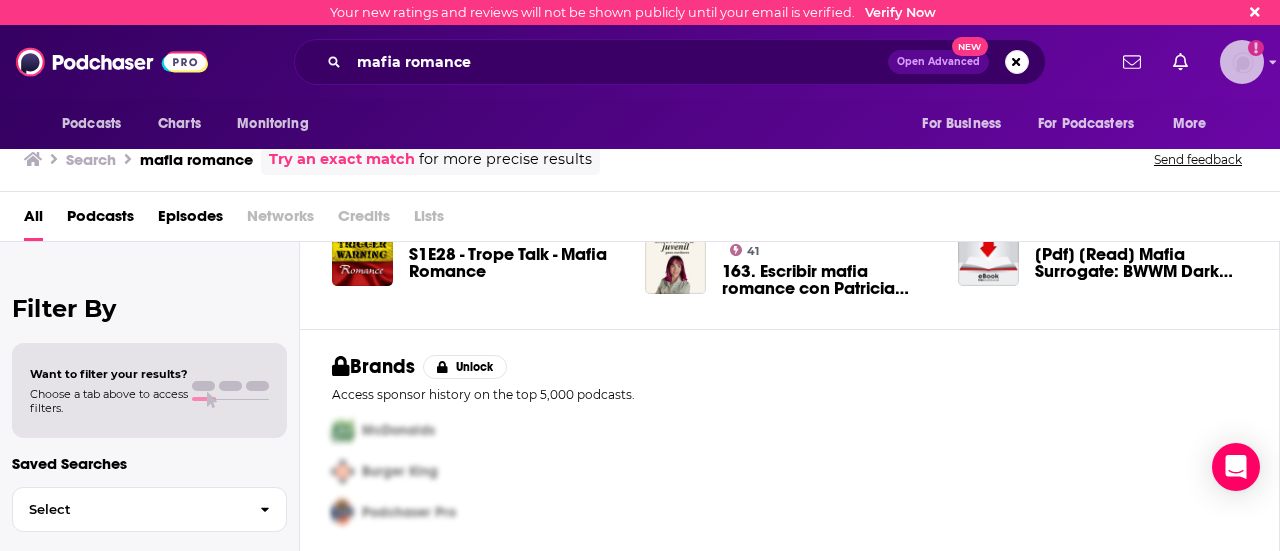 click at bounding box center (1242, 62) 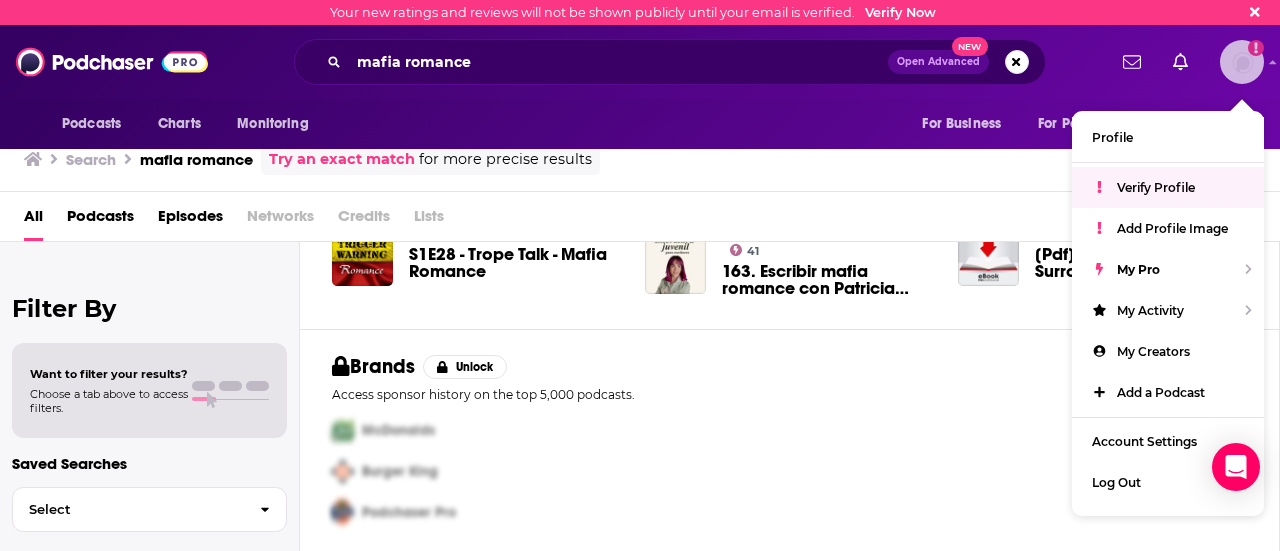 click on "Verify Profile" at bounding box center [1156, 187] 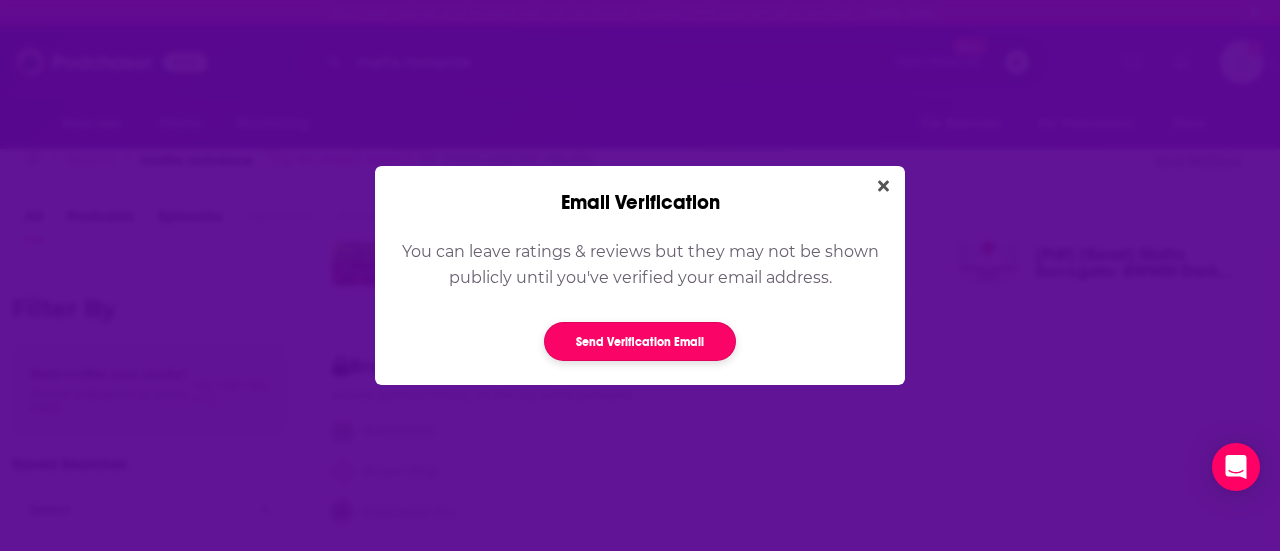 click on "Send Verification Email" at bounding box center [640, 341] 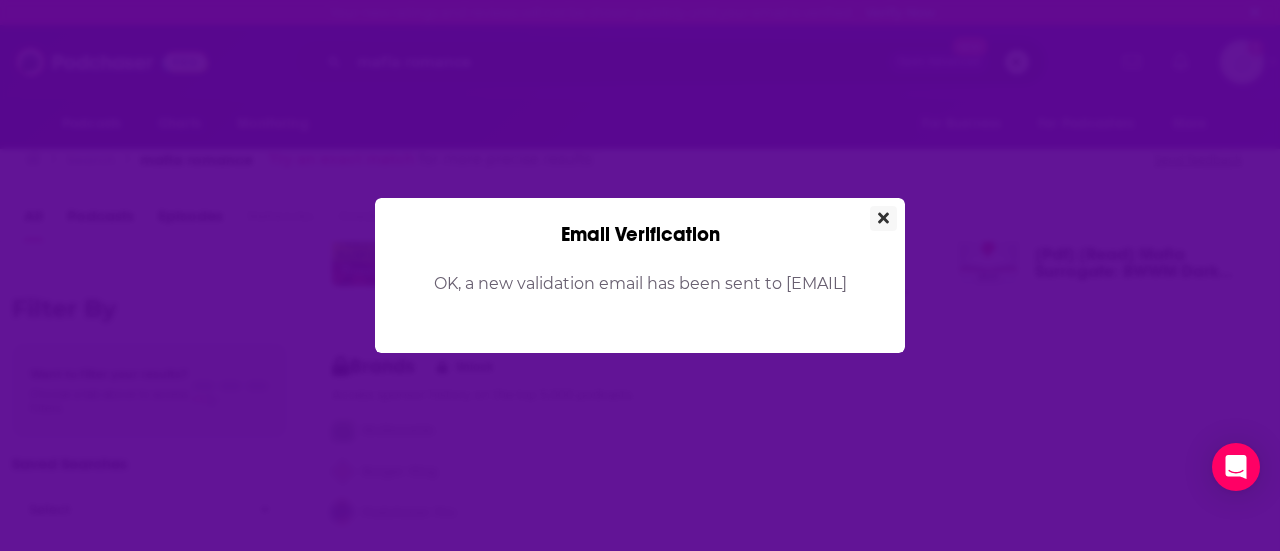 click 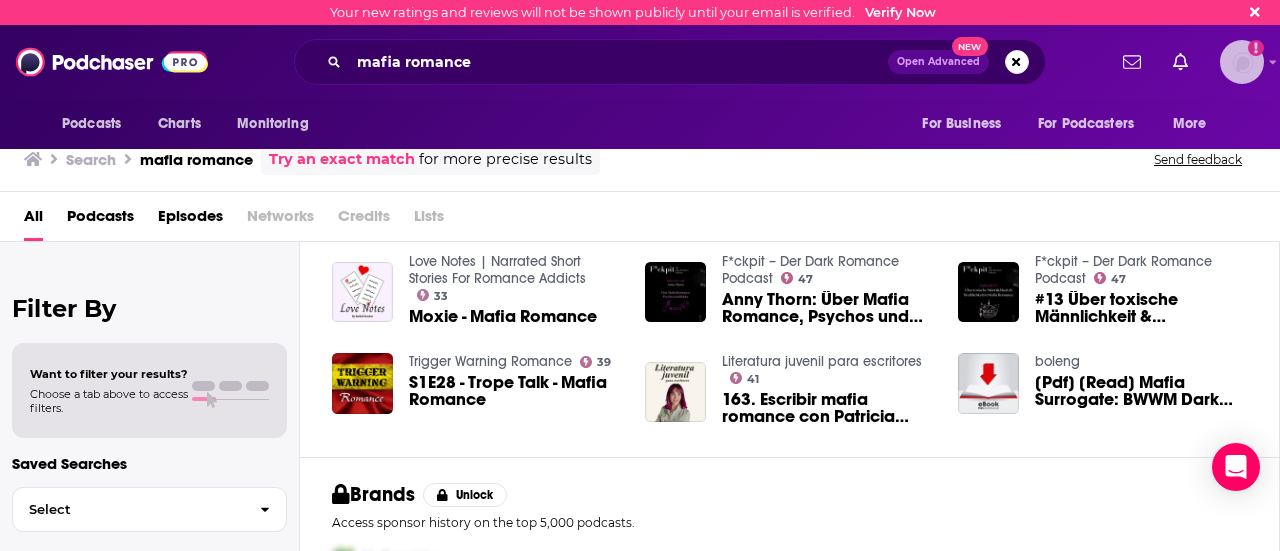 scroll, scrollTop: 0, scrollLeft: 0, axis: both 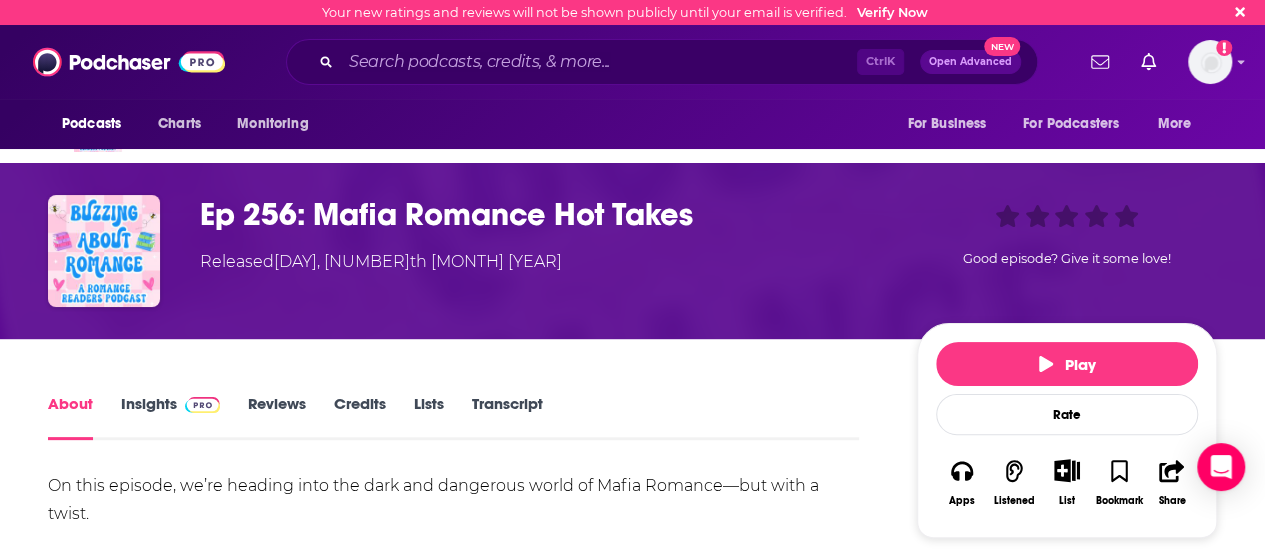 click on "Insights" at bounding box center (170, 417) 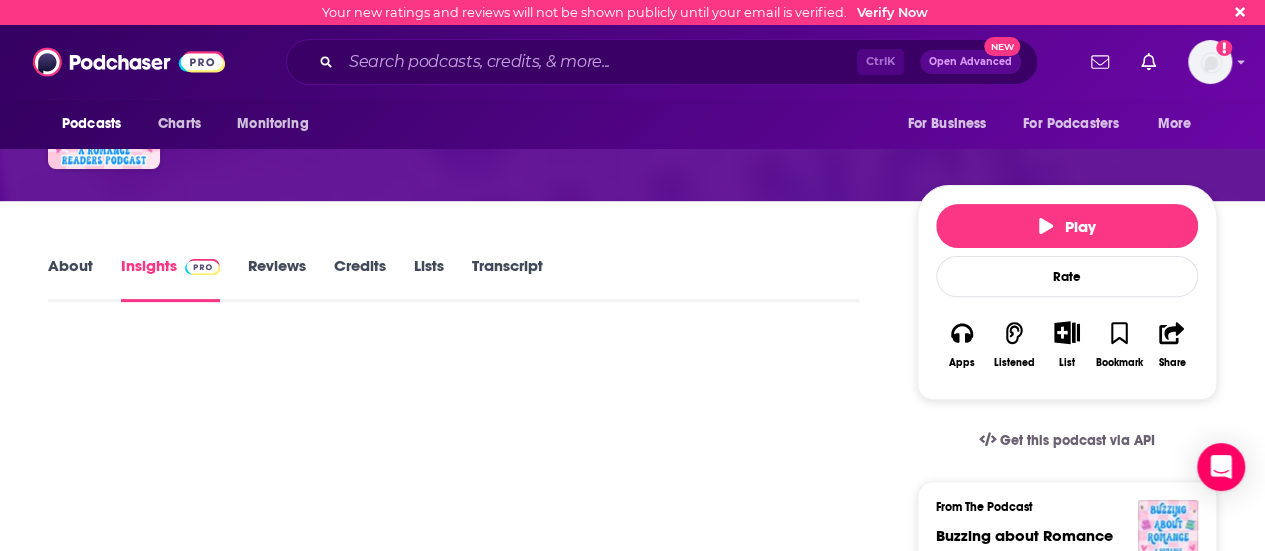 scroll, scrollTop: 0, scrollLeft: 0, axis: both 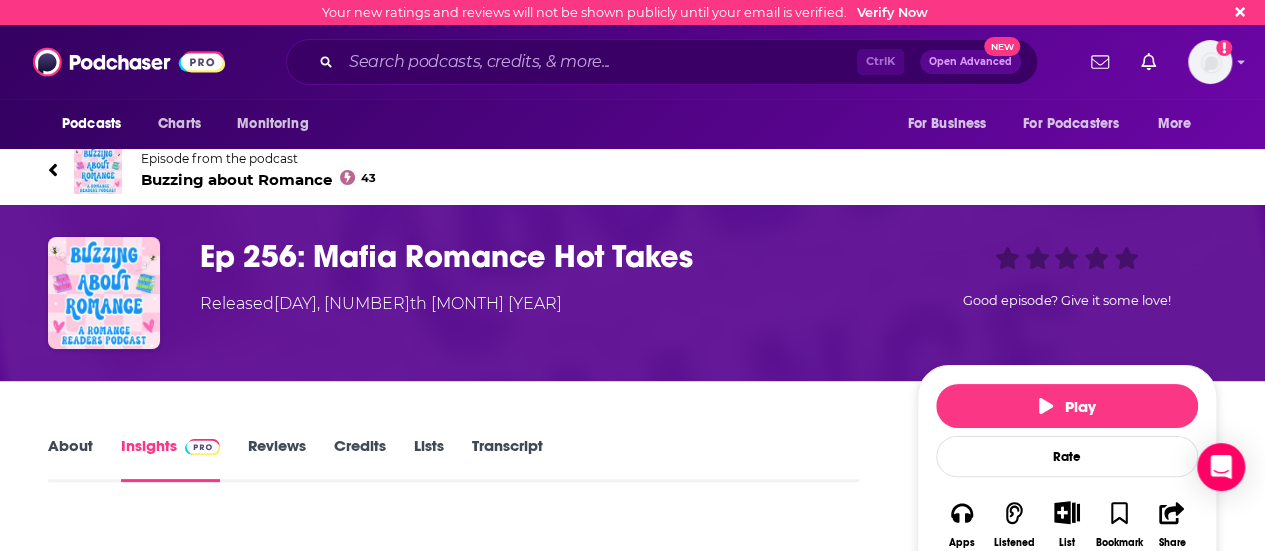 click on "About Insights Reviews Credits Lists Transcript spinner   Play Rate Apps Listened List Bookmark Share Get this podcast via API From The Podcast Buzzing about Romance 43 6 Buzzing about Romance is a Romance Readers Podcast.  The Hosts of Buzzing about Romance love to  talk about all things in the Romance Book Genre. They chat about their favorite books,  tropes, authors and book boyfriends. The hosts also bring you an inside look to Publishing of Romance  via Author and Industry Insiders interviews.   They want the world to know just how amazing the HEA is. Follow Share This Episode Recommendation sent https://www.podchaser.com/podcasts/buzzing-about-romance-1316090/episodes/ep-256-mafia-romance-hot-takes-256197193 Copy Link Download Audio File https://bookcaseandcoffee.com/podcast/BookcaseAndCoffee-EP256.mp3 Moderator Stats ID 256197193 Visibility visible Podcast ID 1316090 Episode Details Explicit No Episode Type Full Claim This Podcast Do you host or manage this podcast? ," at bounding box center [632, 1111] 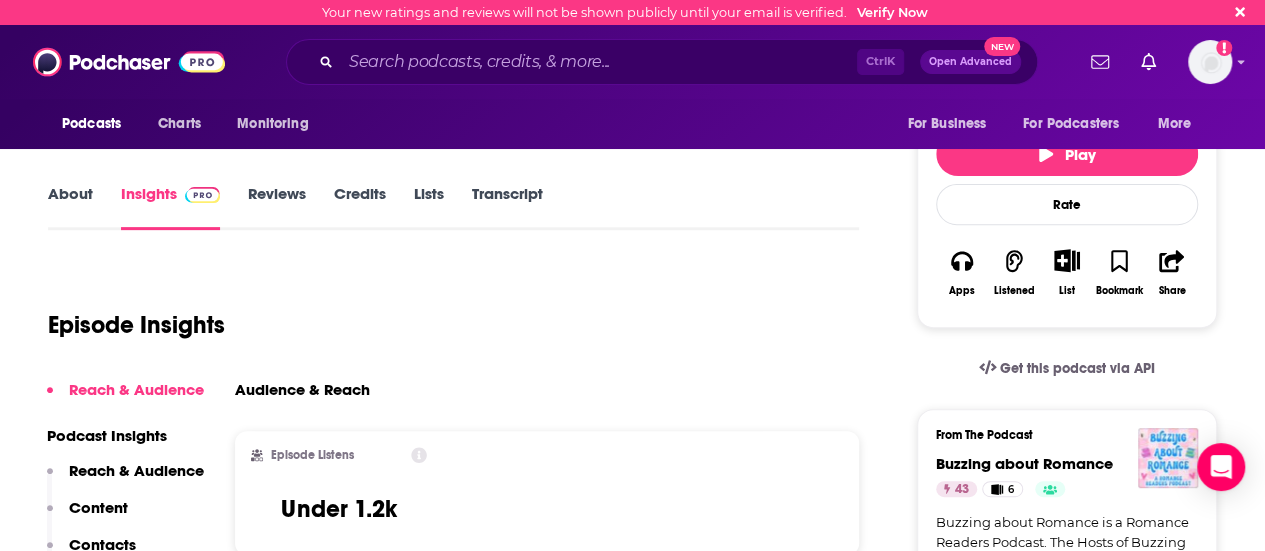 scroll, scrollTop: 0, scrollLeft: 0, axis: both 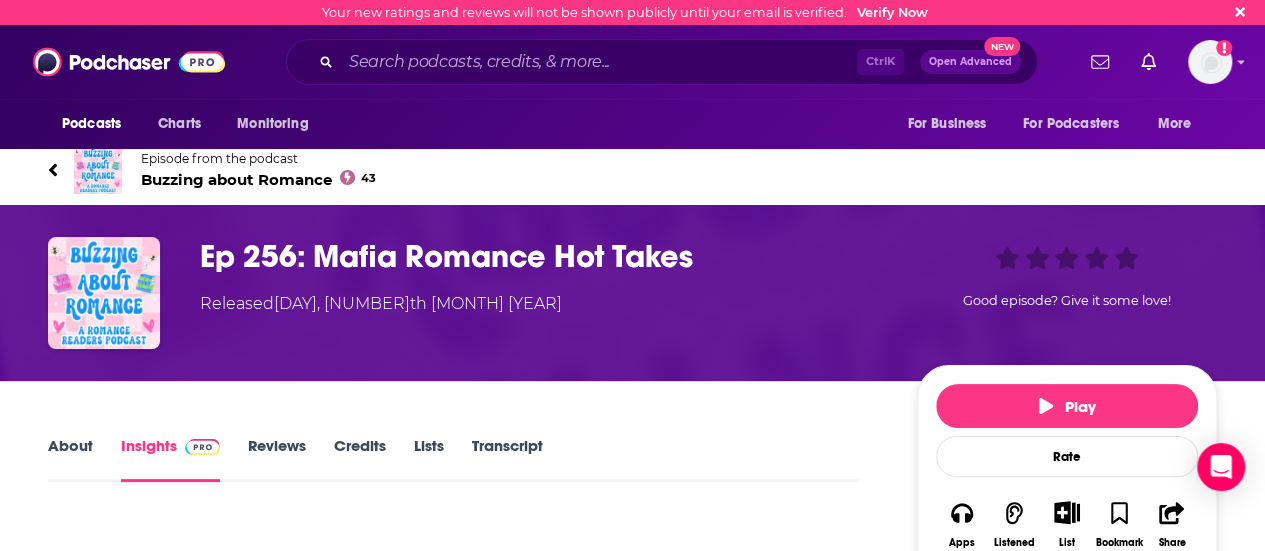 click on "About" at bounding box center [70, 459] 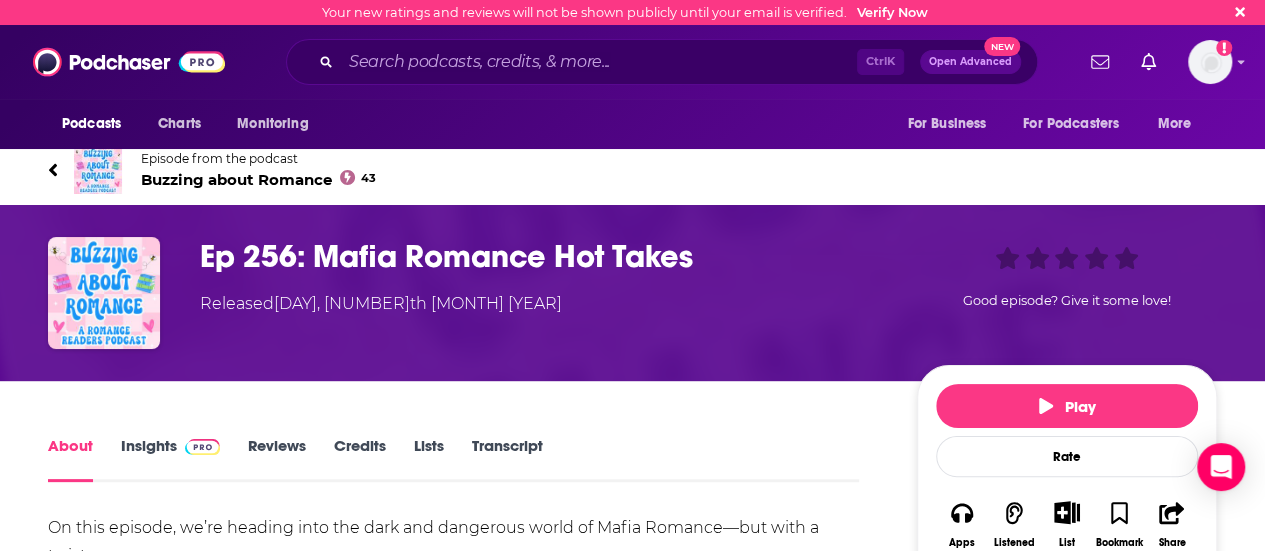 click on "Buzzing about Romance 43" at bounding box center (258, 179) 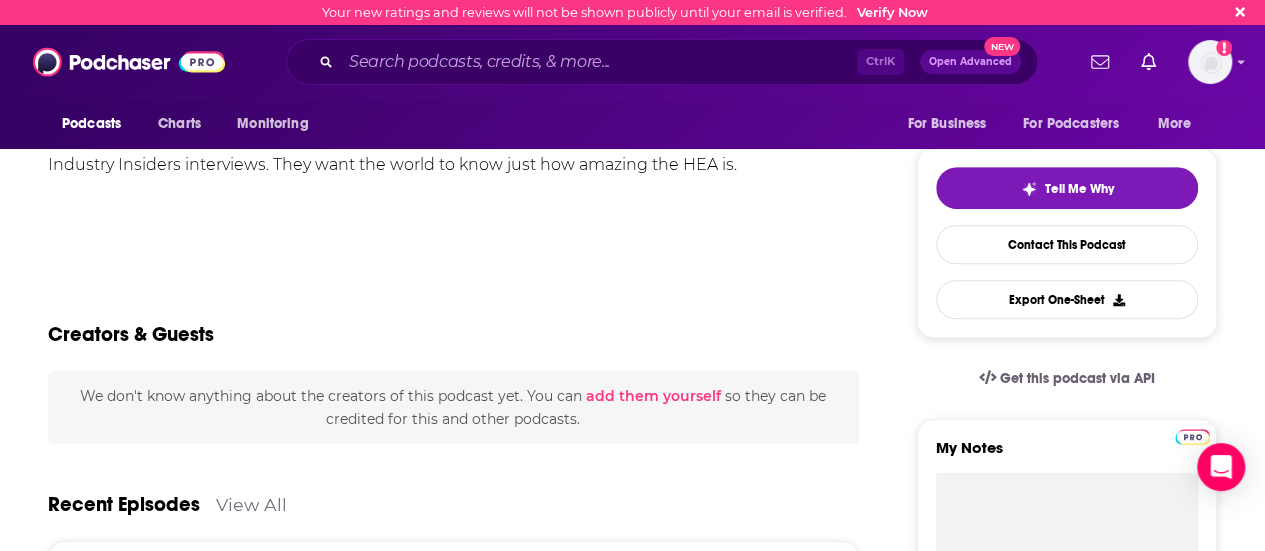 scroll, scrollTop: 0, scrollLeft: 0, axis: both 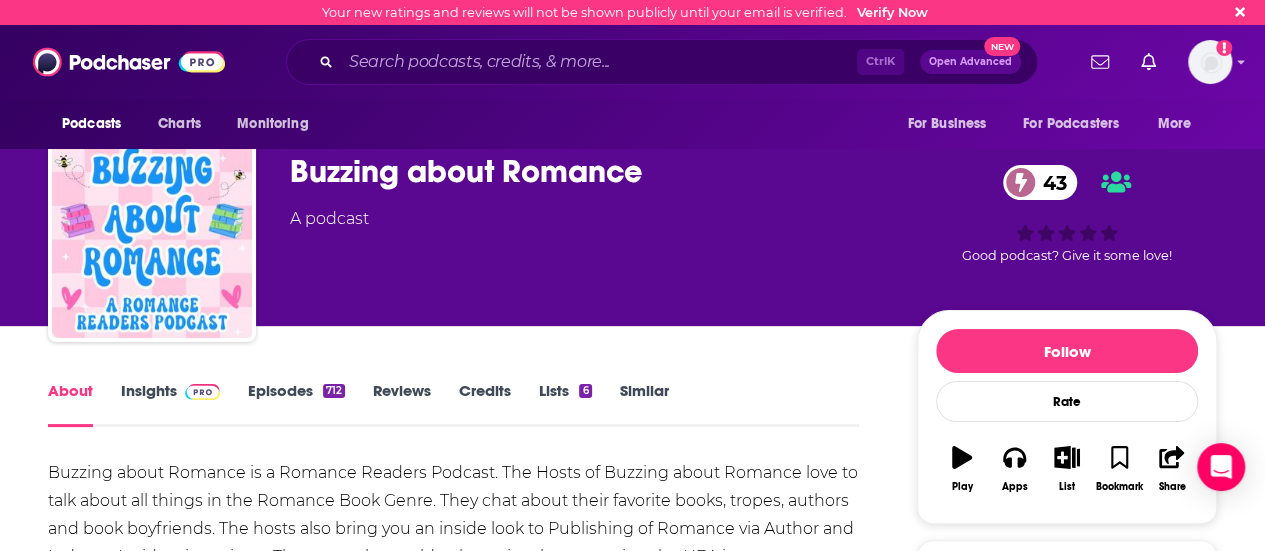 click at bounding box center (202, 392) 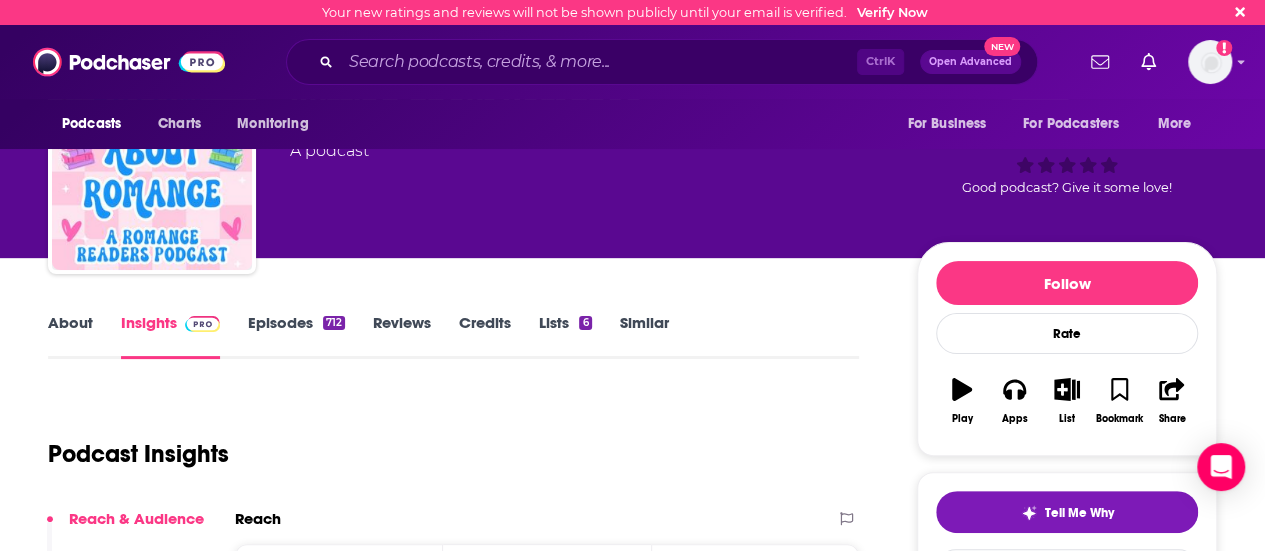 scroll, scrollTop: 0, scrollLeft: 0, axis: both 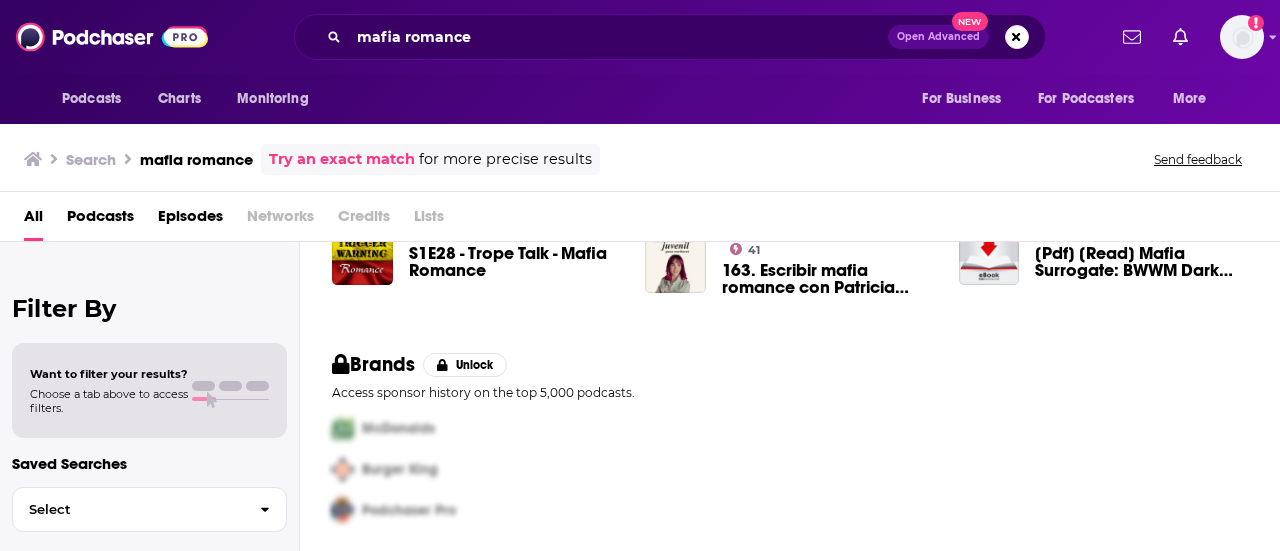 click on "Podcasts Charts Monitoring mafia romance Open Advanced New For Business For Podcasters More Add a profile image" at bounding box center (640, 37) 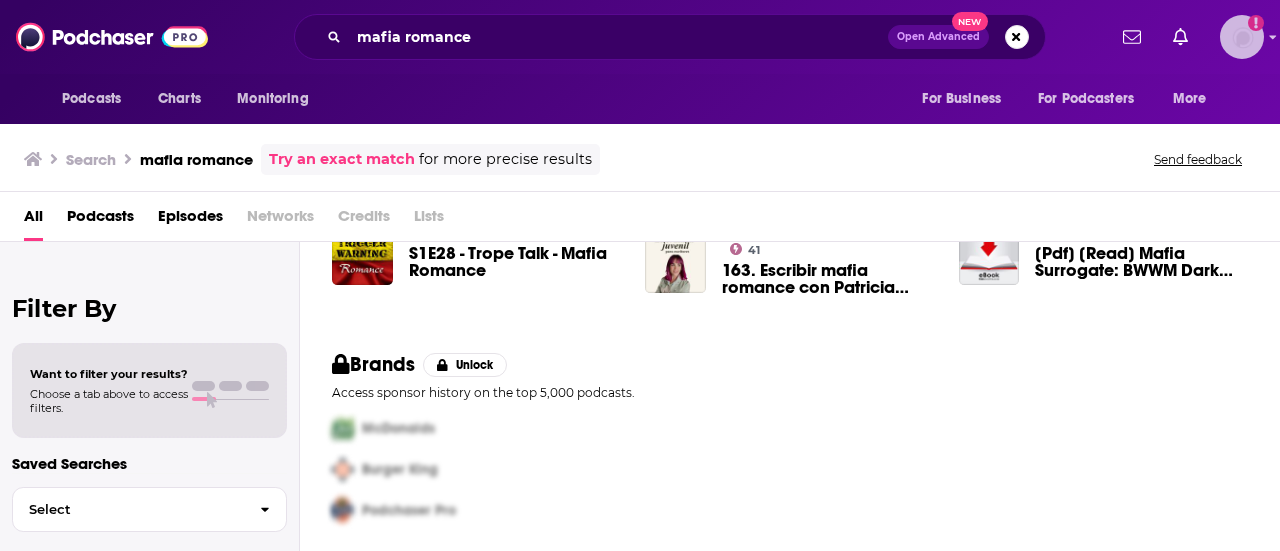 click at bounding box center [1242, 37] 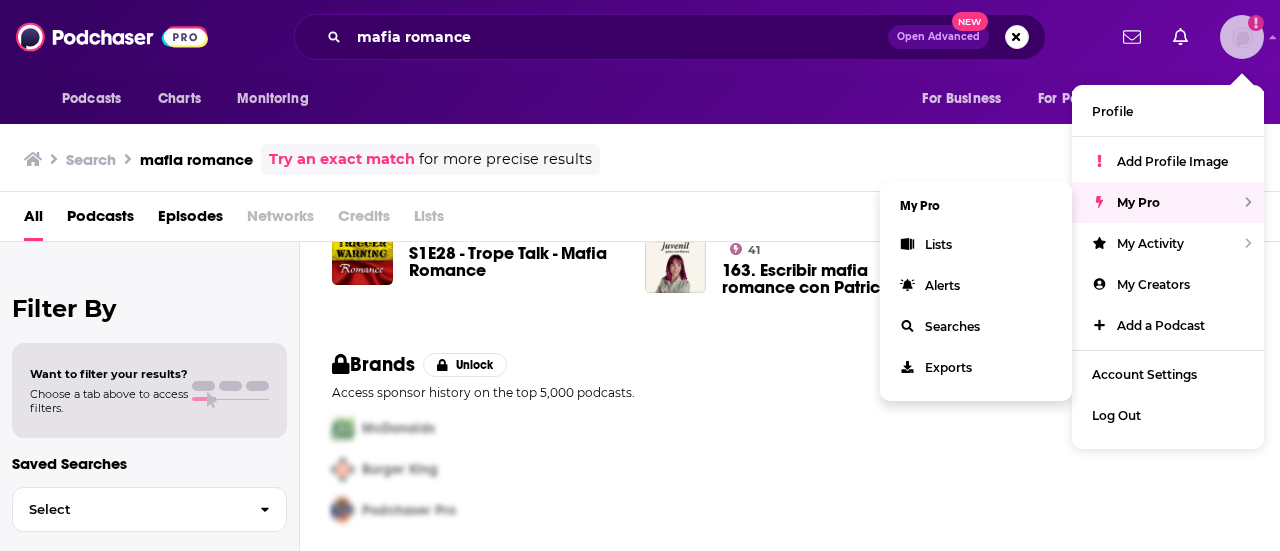 click on "My Pro" at bounding box center [1168, 202] 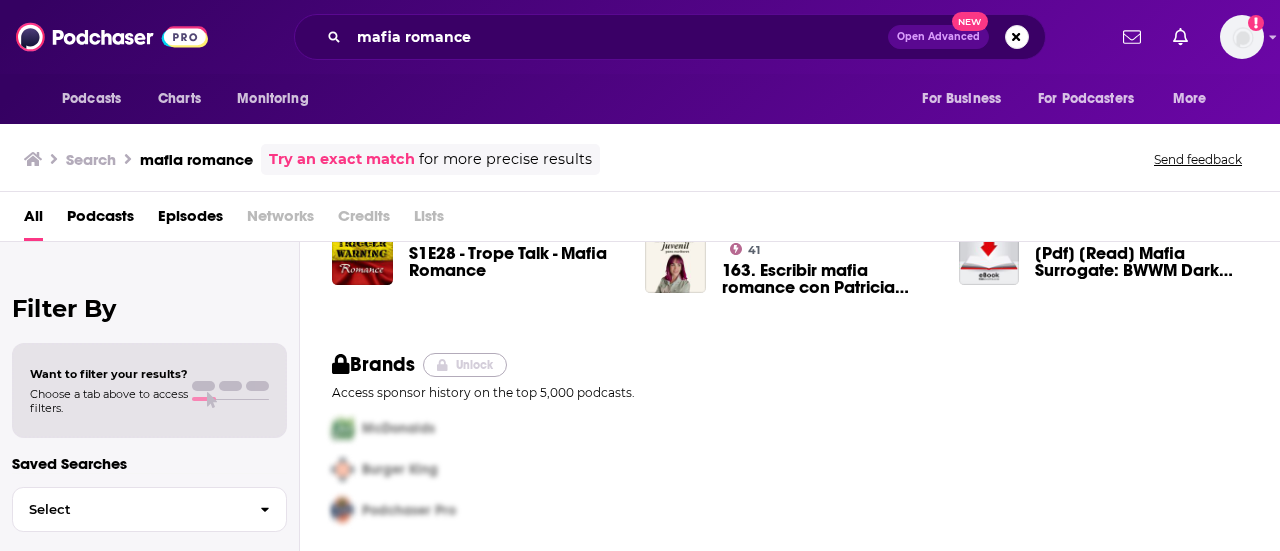 click on "Unlock" at bounding box center [465, 365] 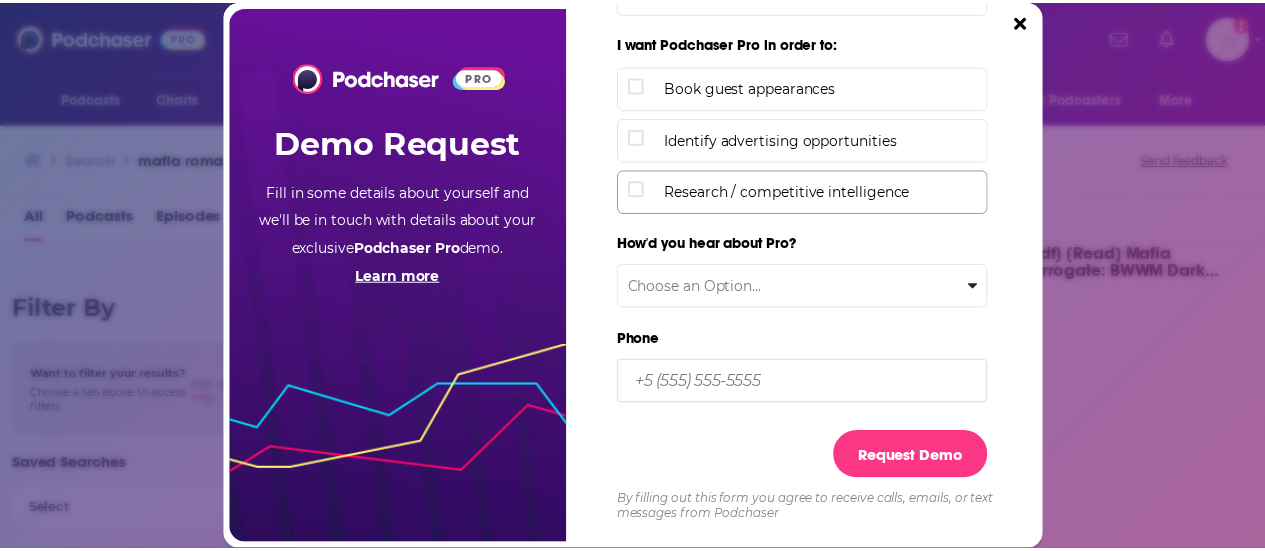scroll, scrollTop: 0, scrollLeft: 0, axis: both 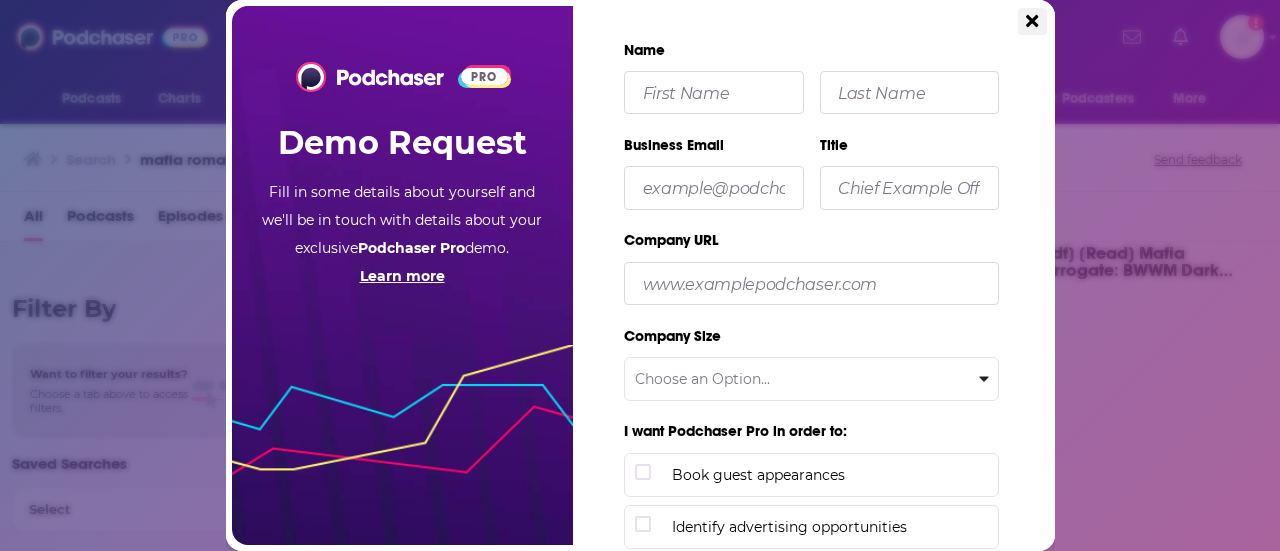 click 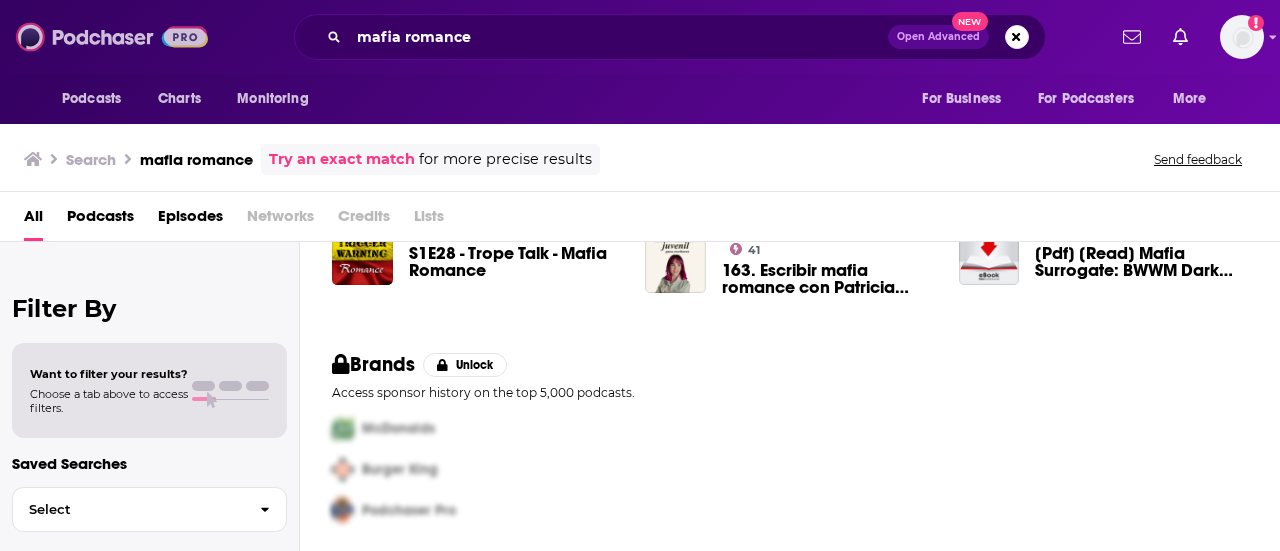 click at bounding box center (112, 37) 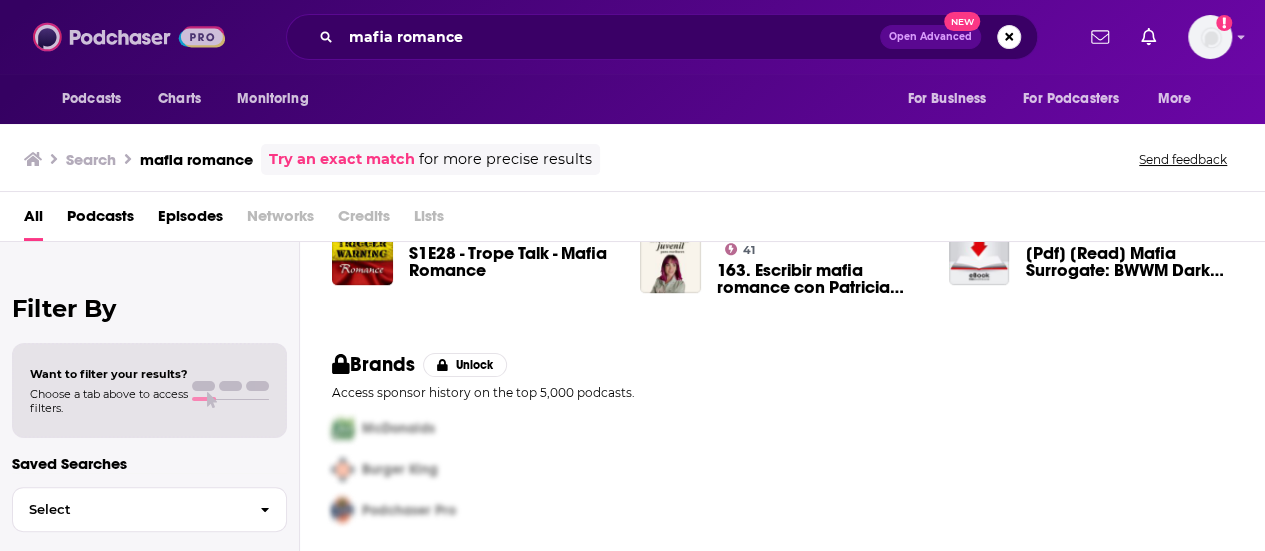 type 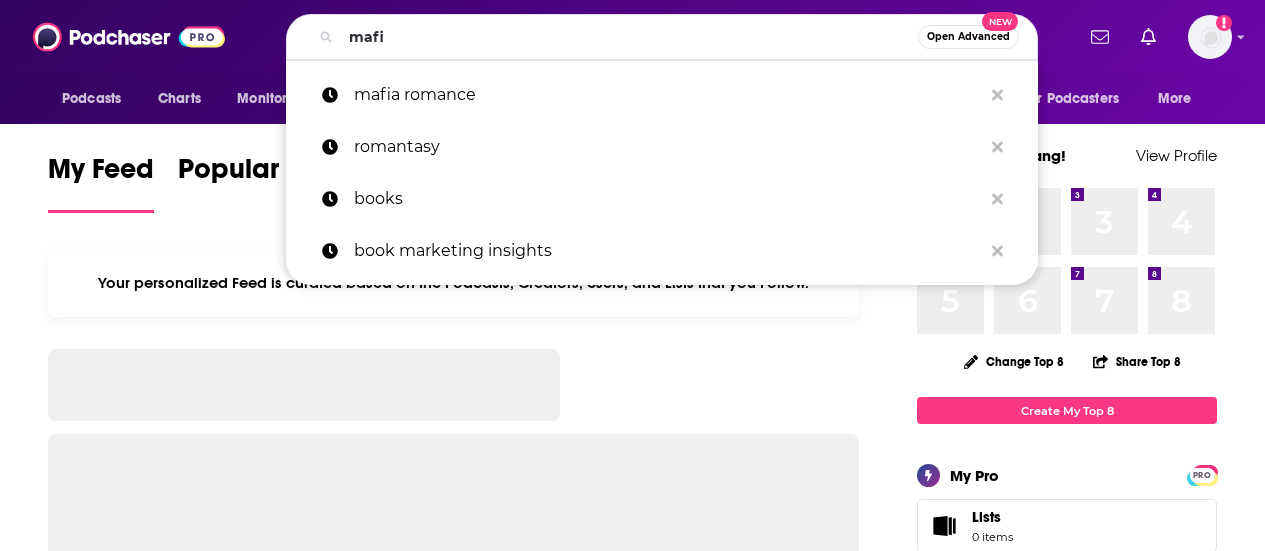 scroll, scrollTop: 0, scrollLeft: 0, axis: both 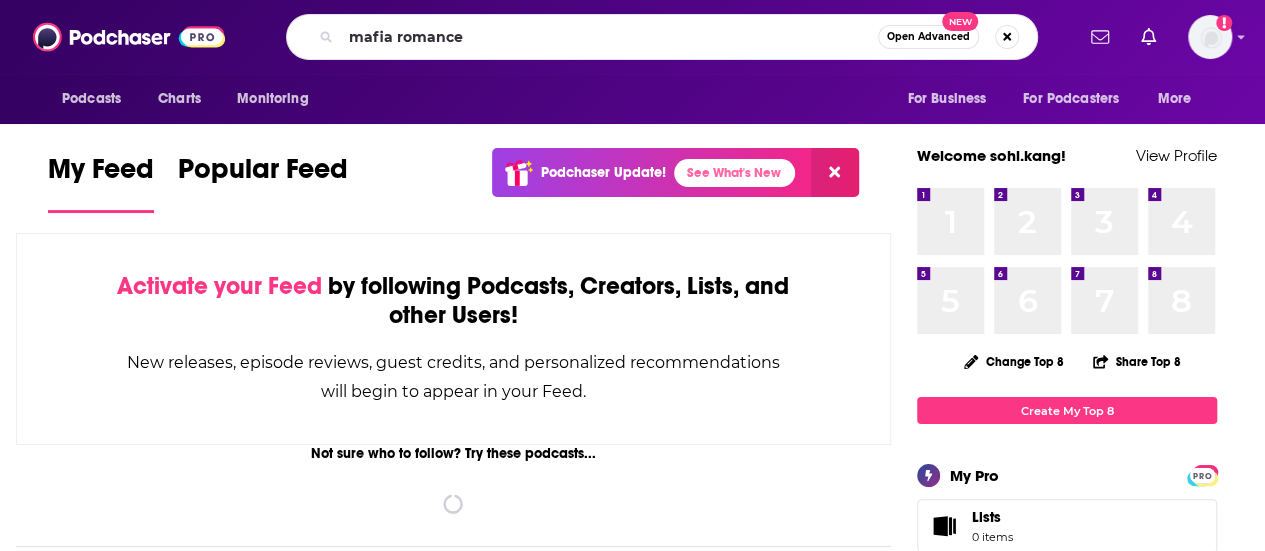 type on "mafia romance" 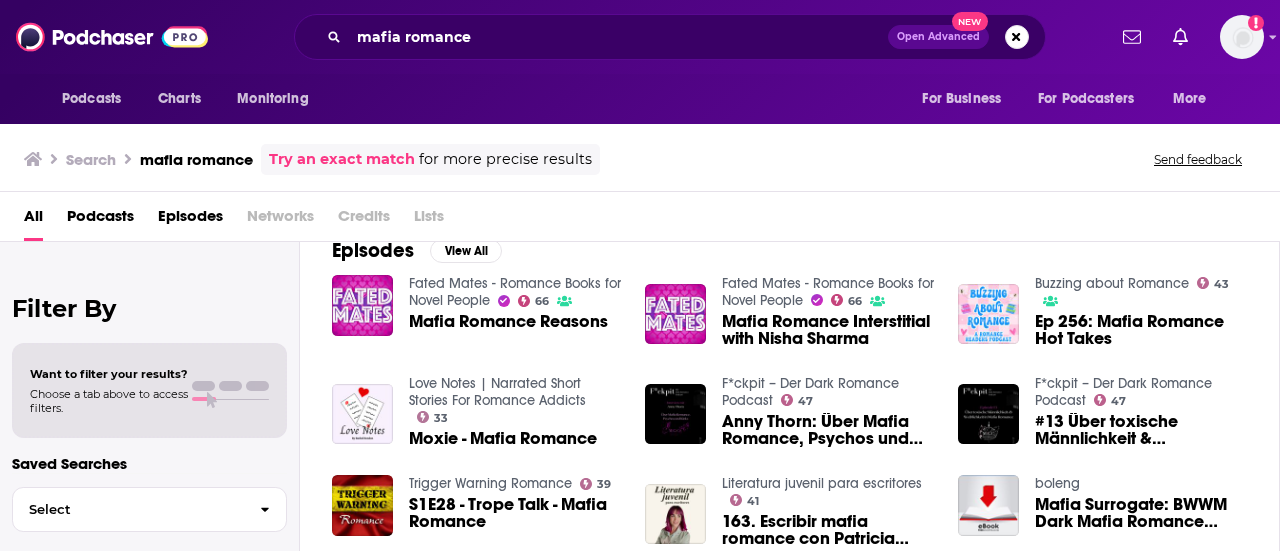 scroll, scrollTop: 236, scrollLeft: 0, axis: vertical 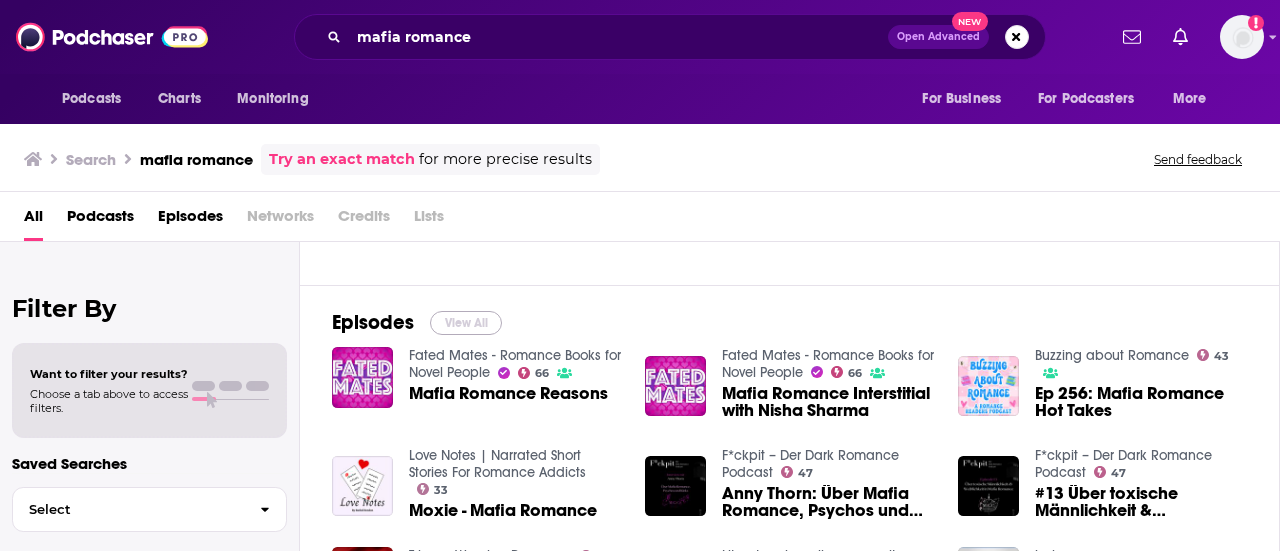 click on "View All" at bounding box center (466, 323) 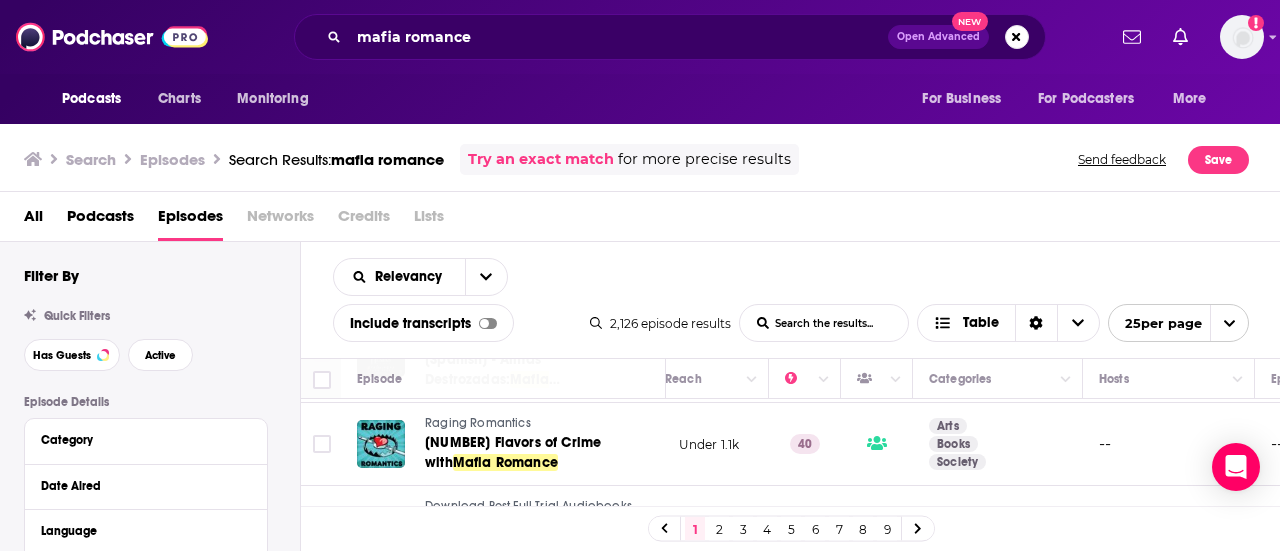 scroll, scrollTop: 1524, scrollLeft: 472, axis: both 